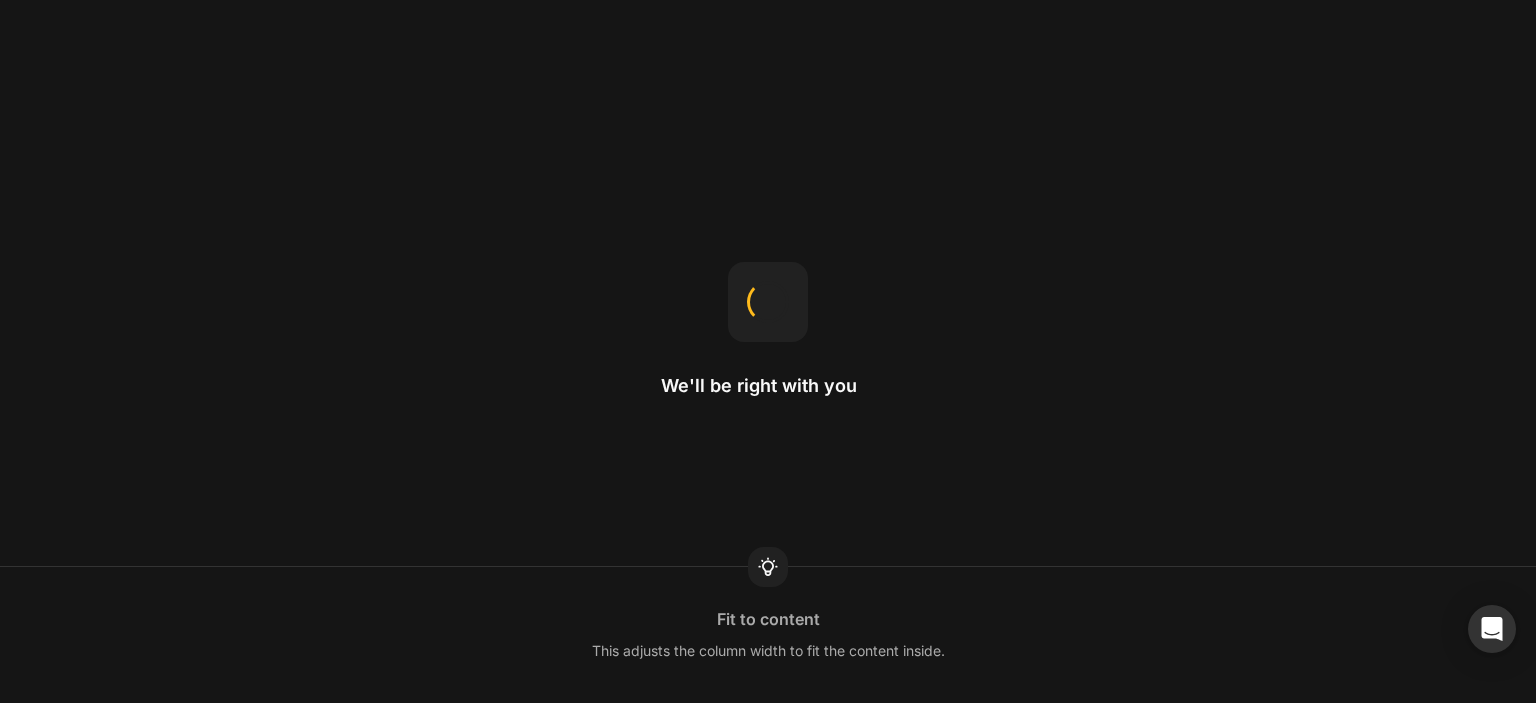 scroll, scrollTop: 0, scrollLeft: 0, axis: both 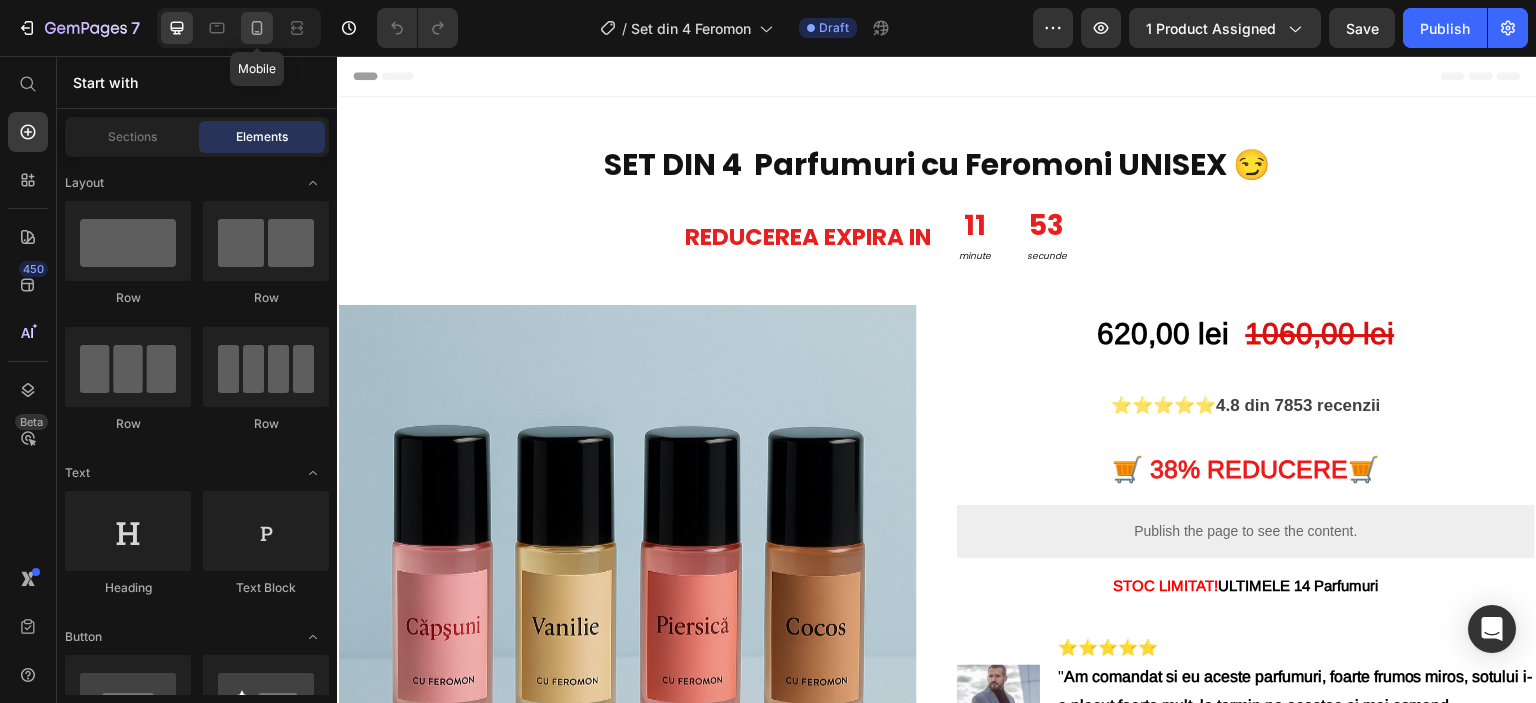 click 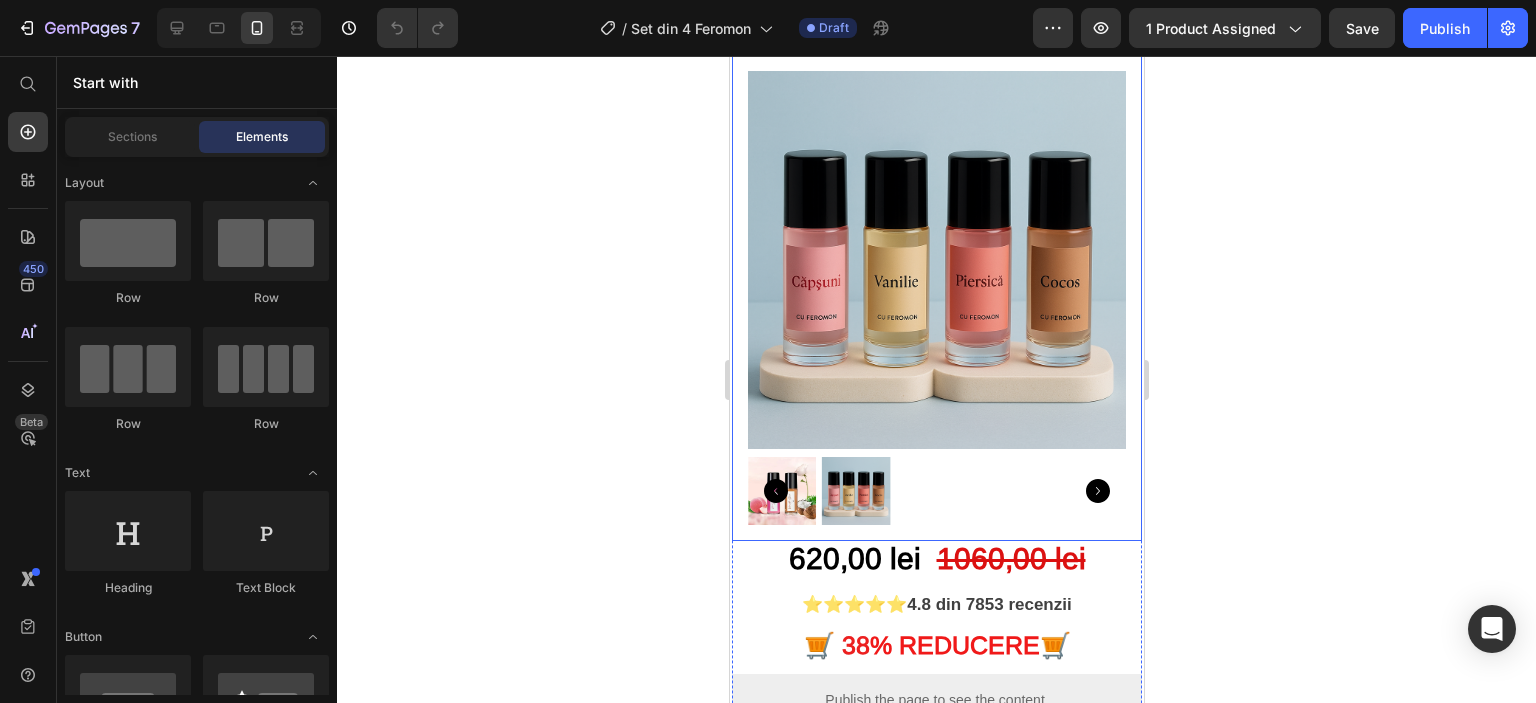 scroll, scrollTop: 300, scrollLeft: 0, axis: vertical 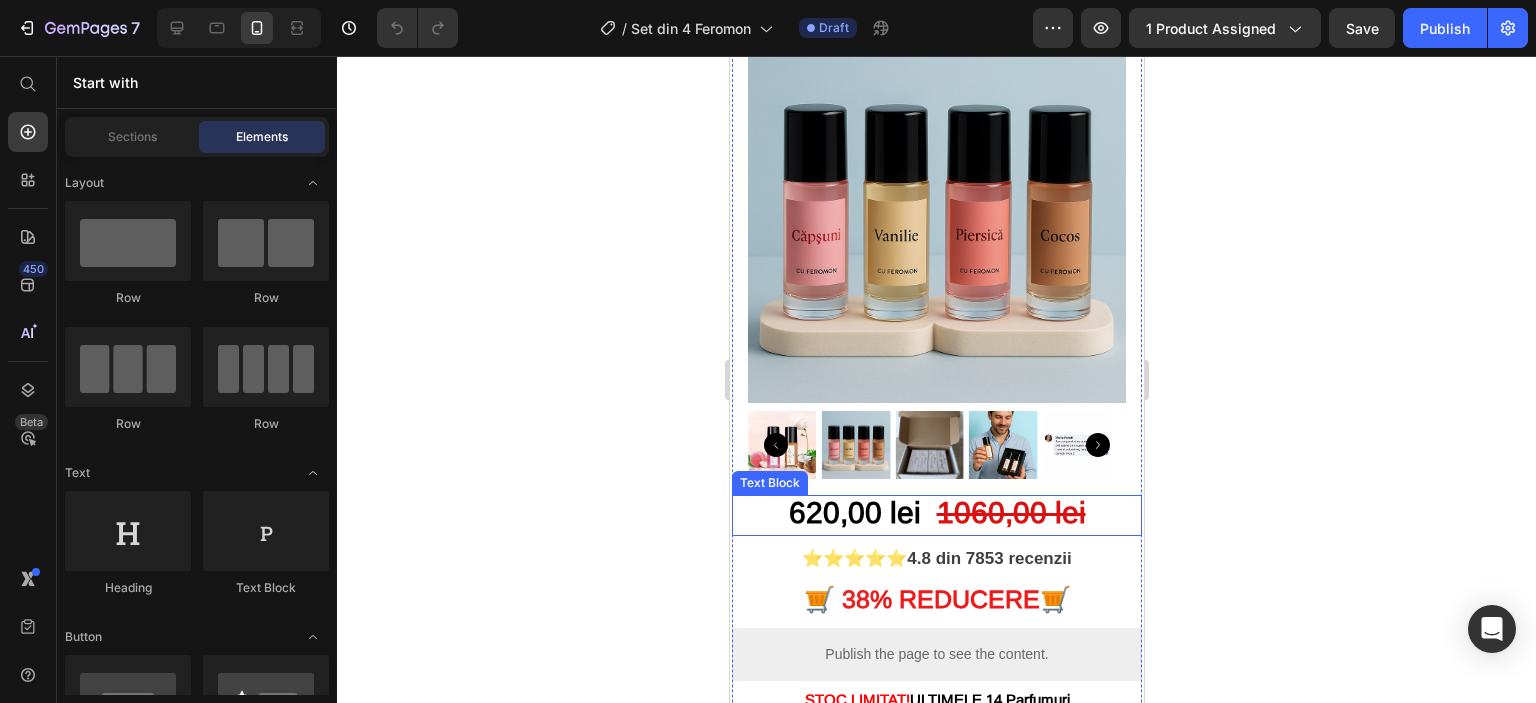 click on "620,00 lei" at bounding box center [854, 512] 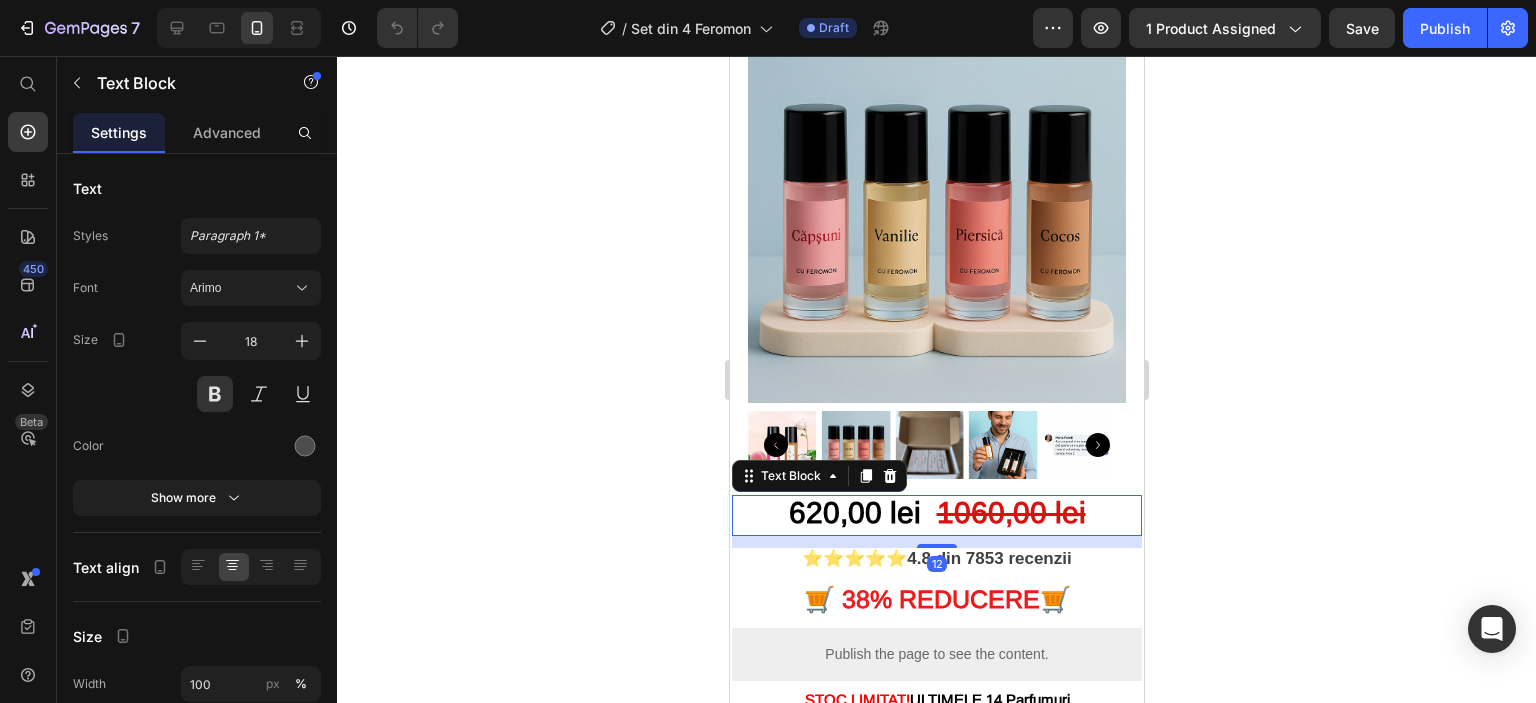 click on "620,00 lei" at bounding box center [854, 512] 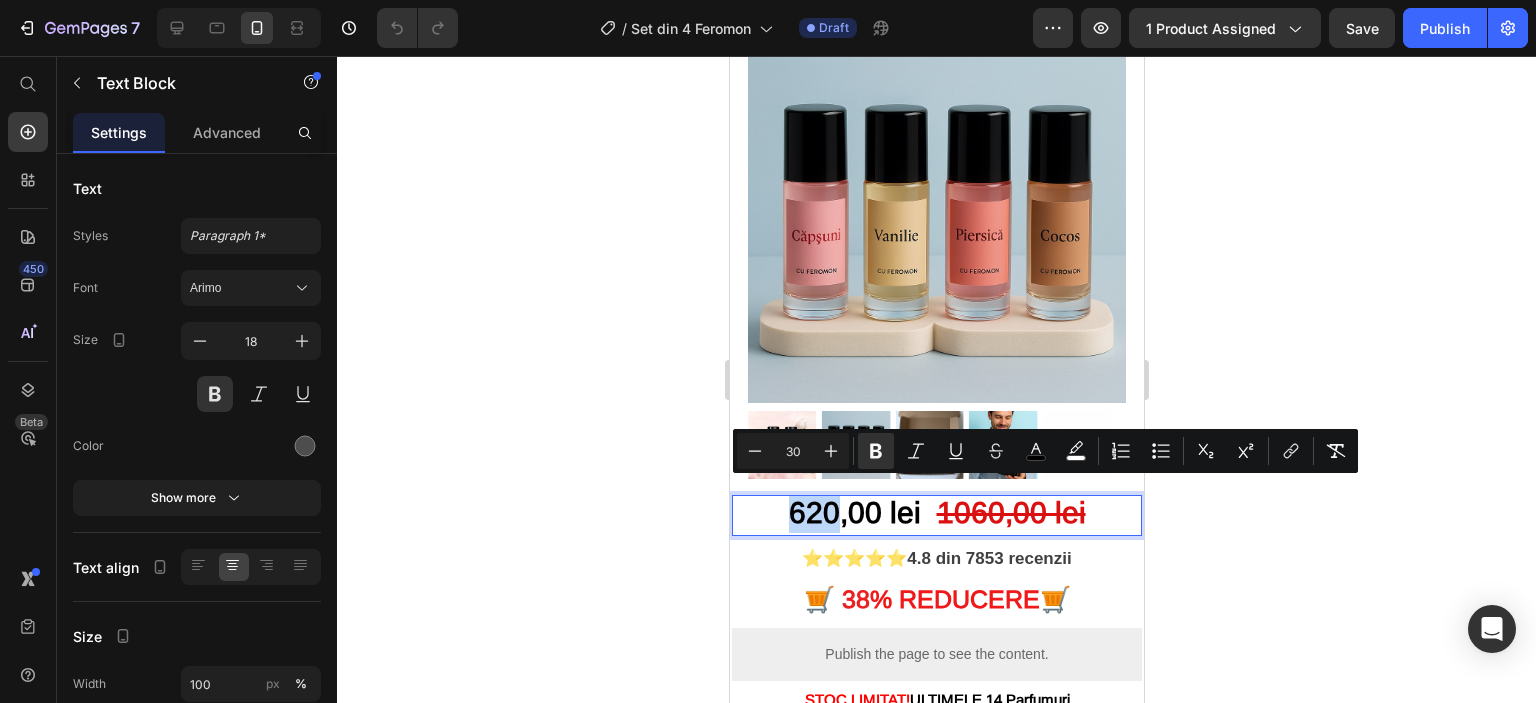 drag, startPoint x: 829, startPoint y: 493, endPoint x: 777, endPoint y: 501, distance: 52.611786 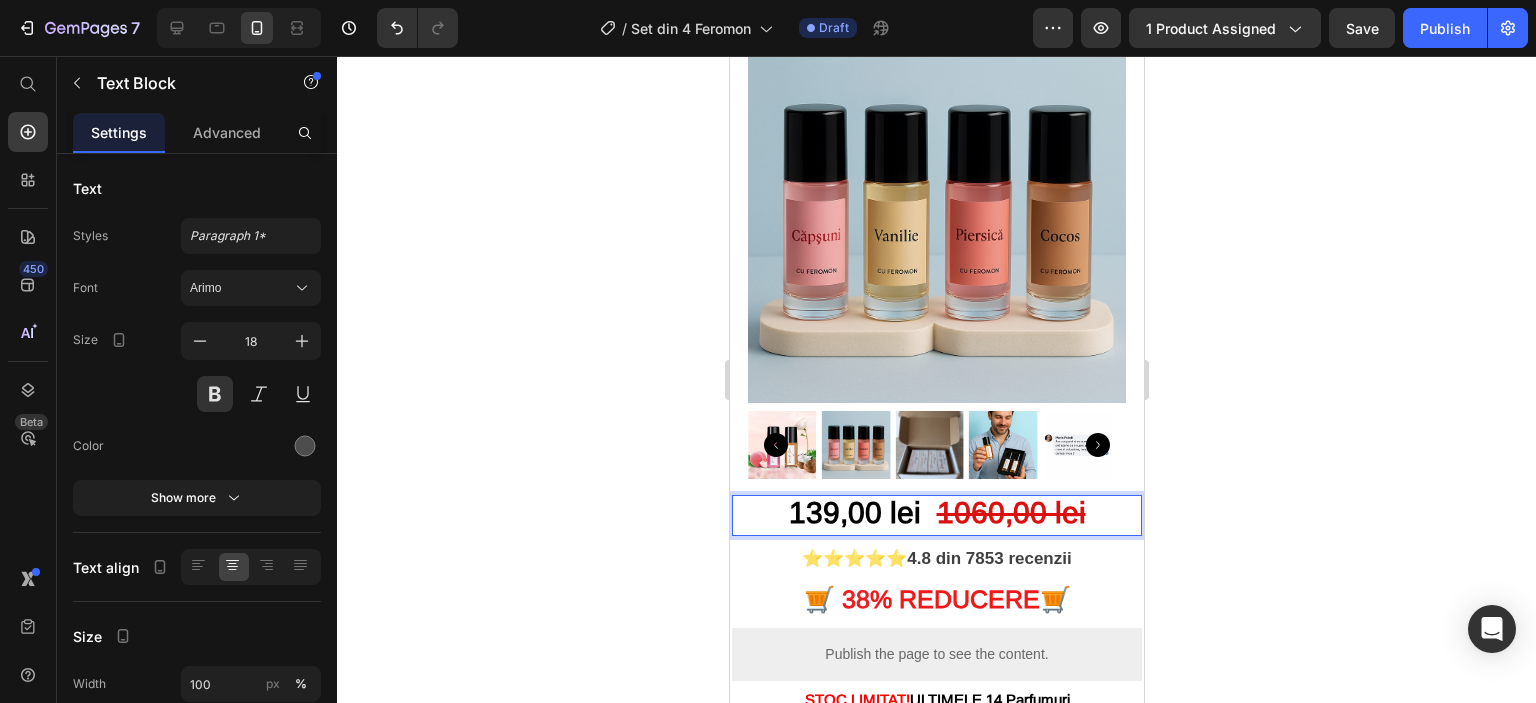 click 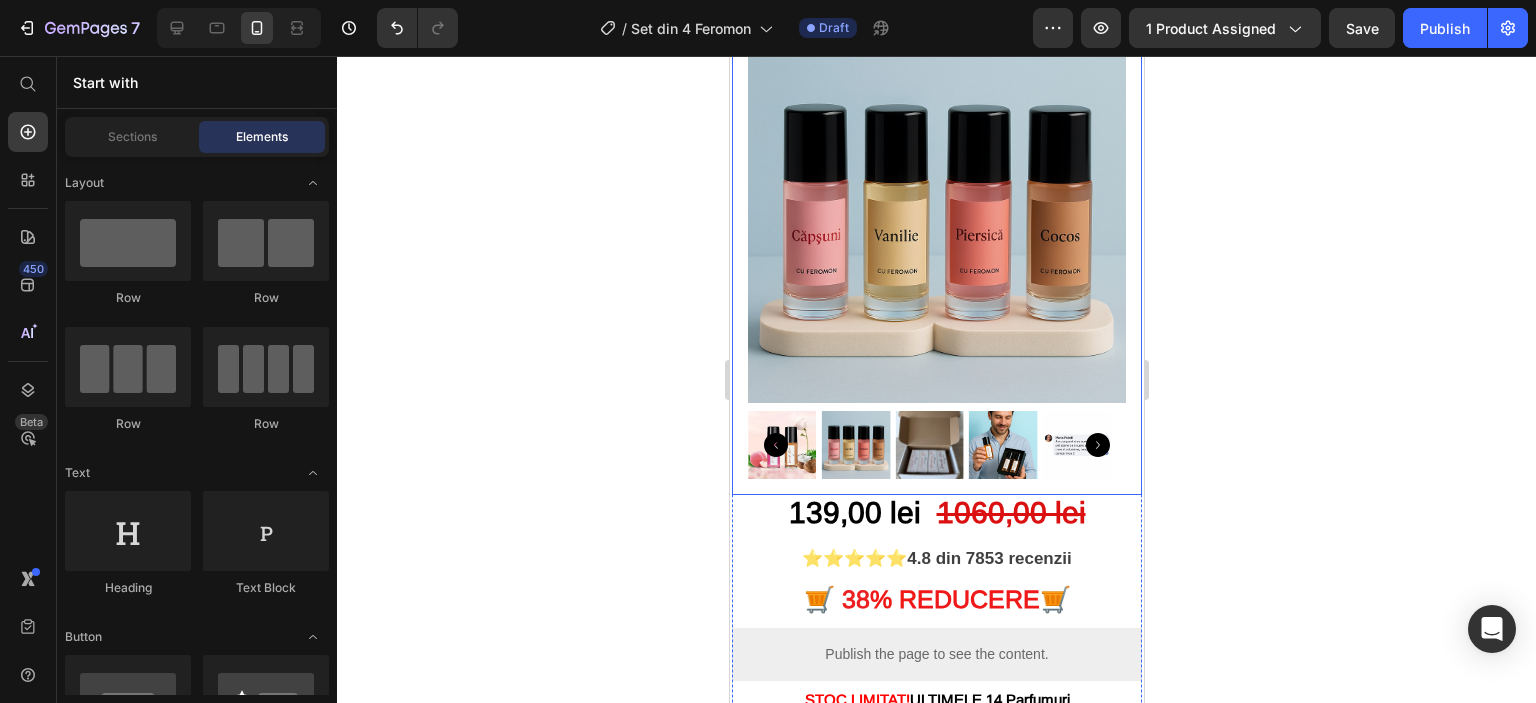click on "1060,00 lei" at bounding box center [1010, 512] 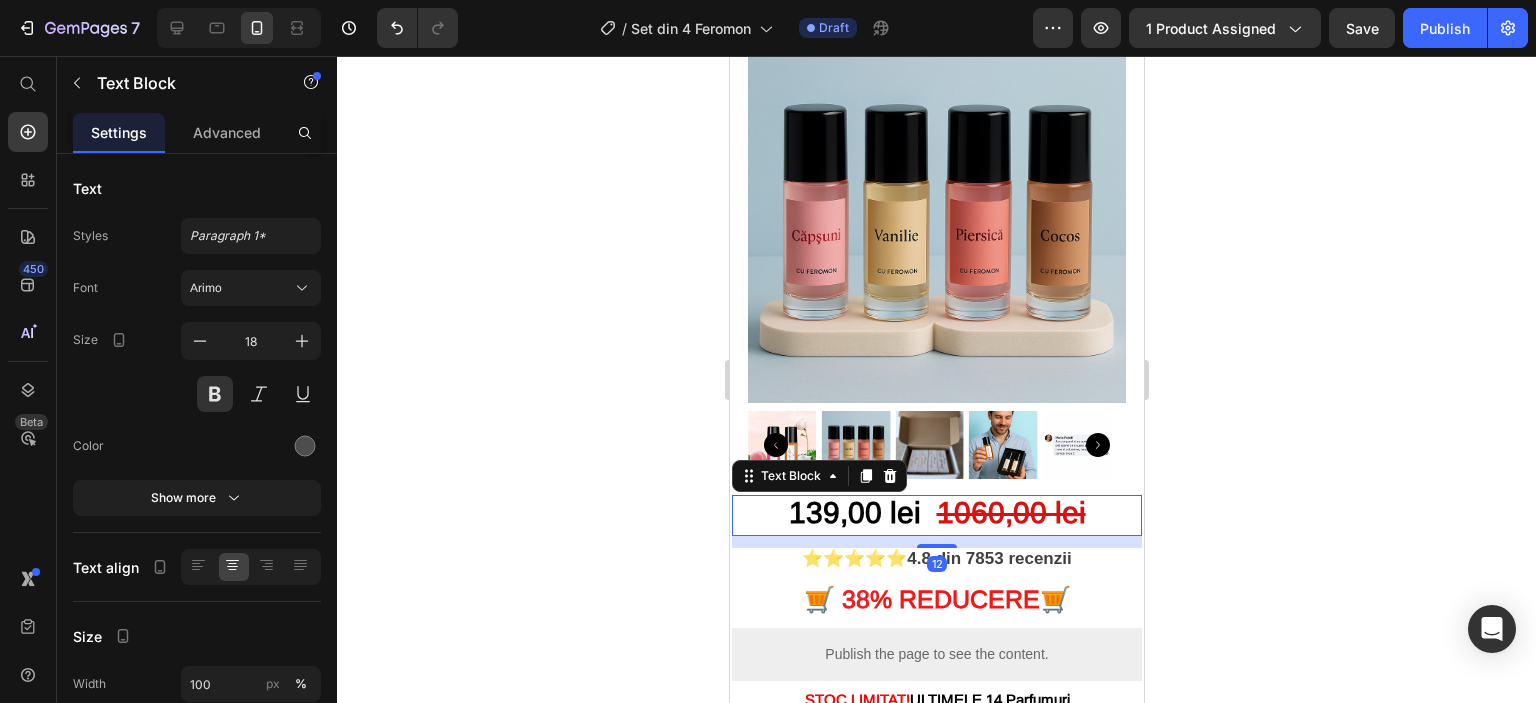 click on "1060,00 lei" at bounding box center [1010, 512] 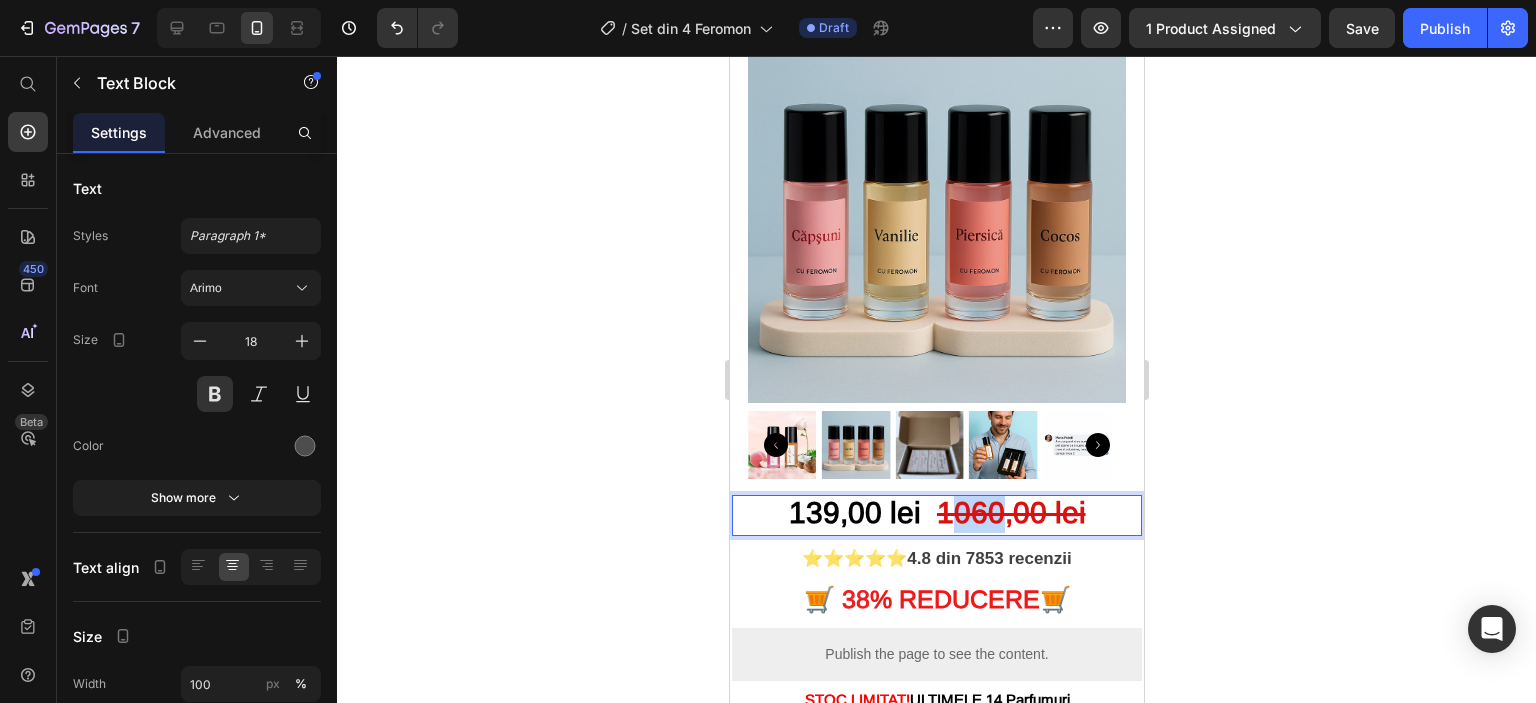 drag, startPoint x: 990, startPoint y: 497, endPoint x: 949, endPoint y: 500, distance: 41.109608 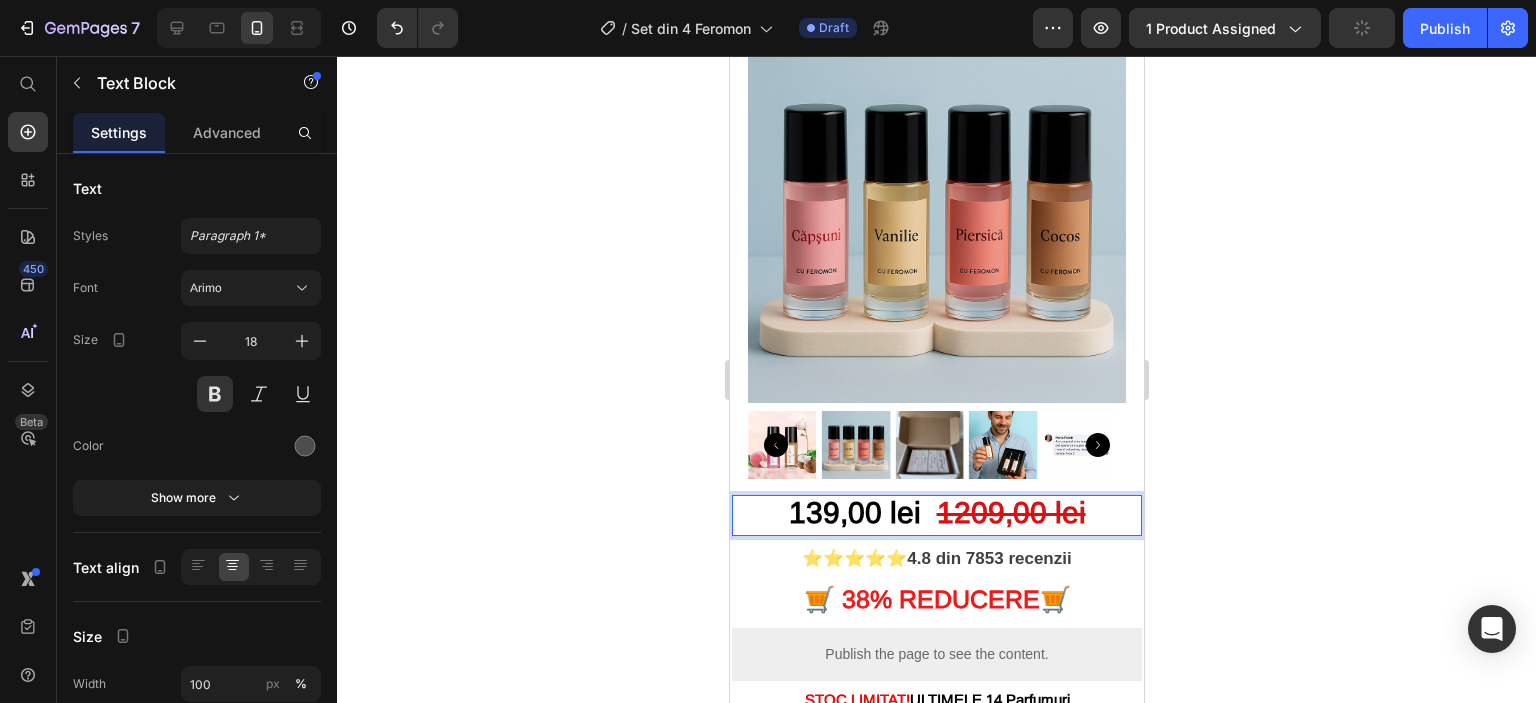 click on "1209,00 lei" at bounding box center (1010, 512) 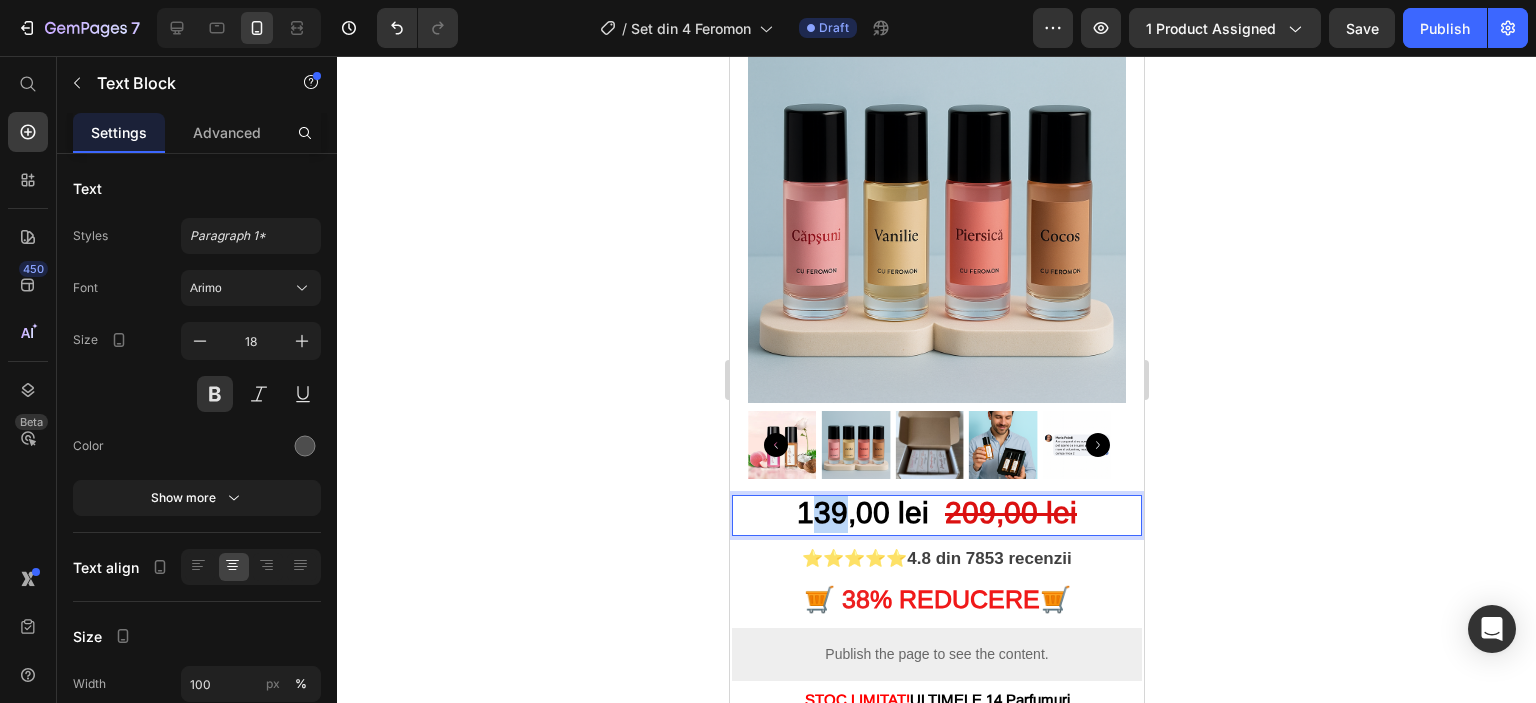 drag, startPoint x: 836, startPoint y: 499, endPoint x: 809, endPoint y: 500, distance: 27.018513 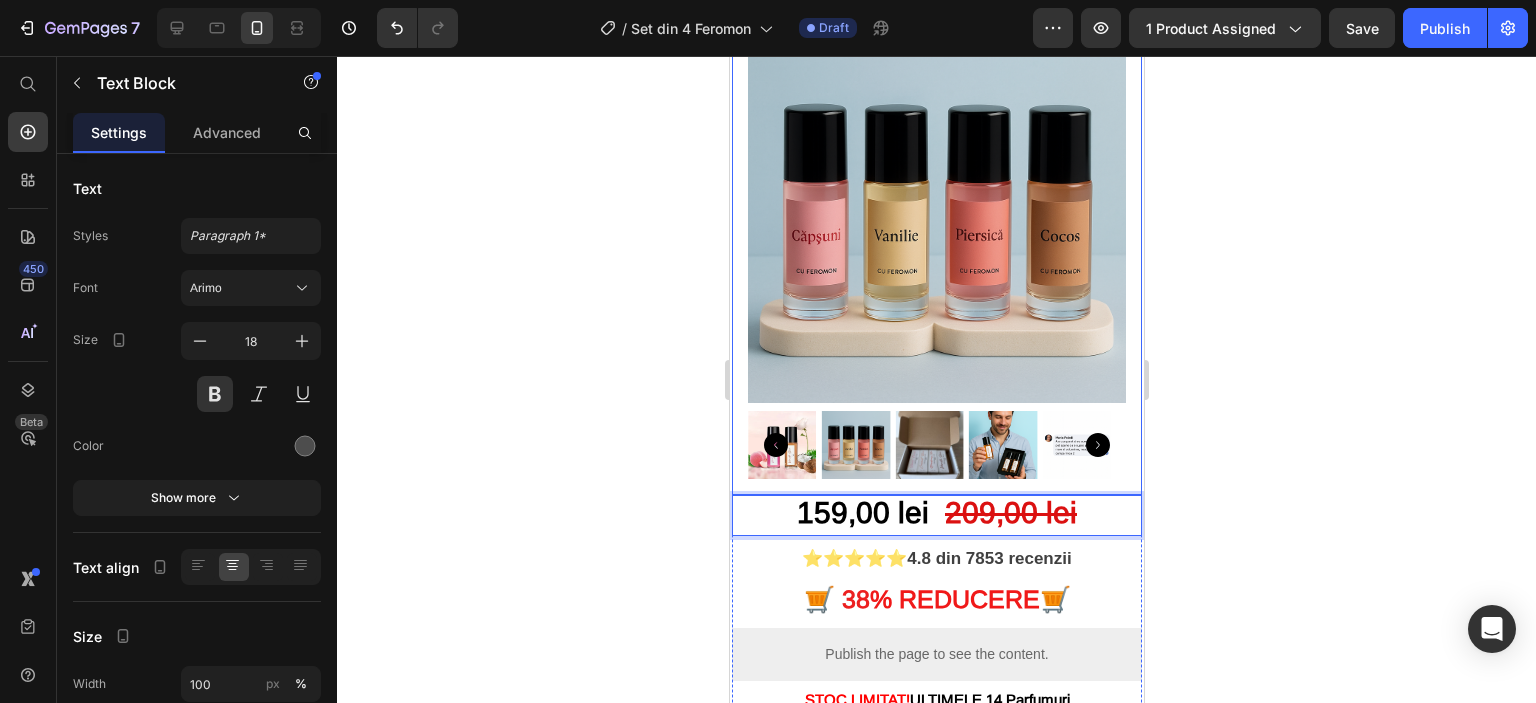 click 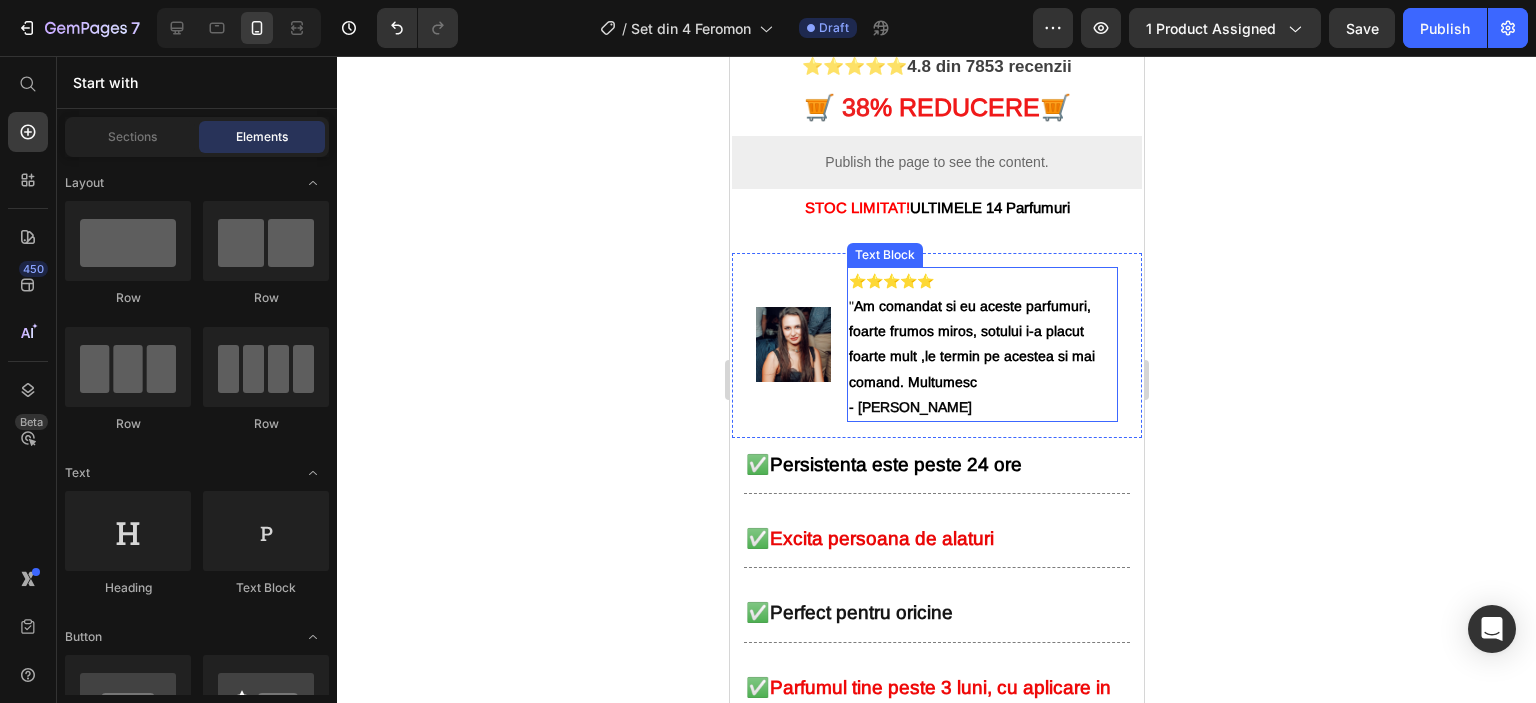 scroll, scrollTop: 800, scrollLeft: 0, axis: vertical 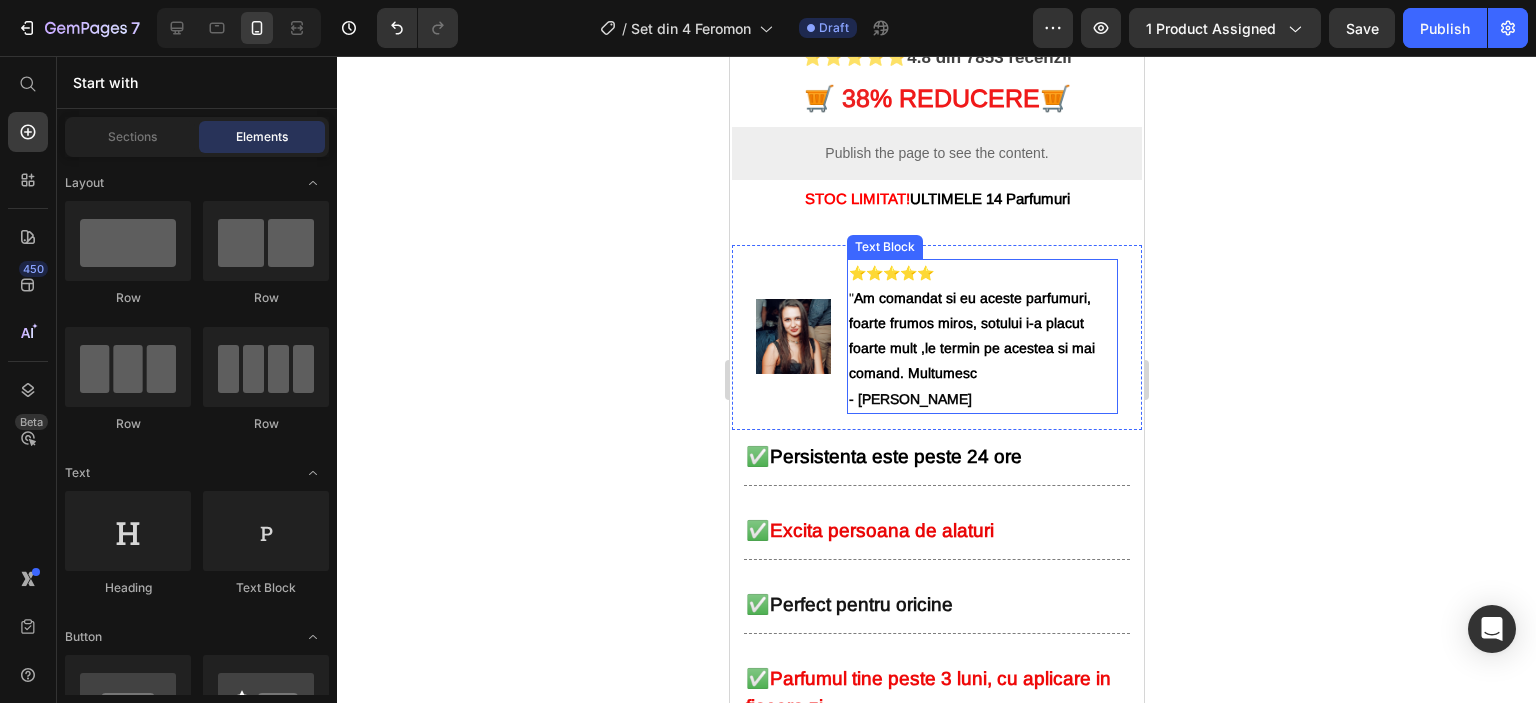 click on "Am comandat si eu aceste parfumuri, foarte frumos miros, sotului i-a placut foarte mult ,le termin pe acestea si mai comand. Multumesc" at bounding box center (971, 336) 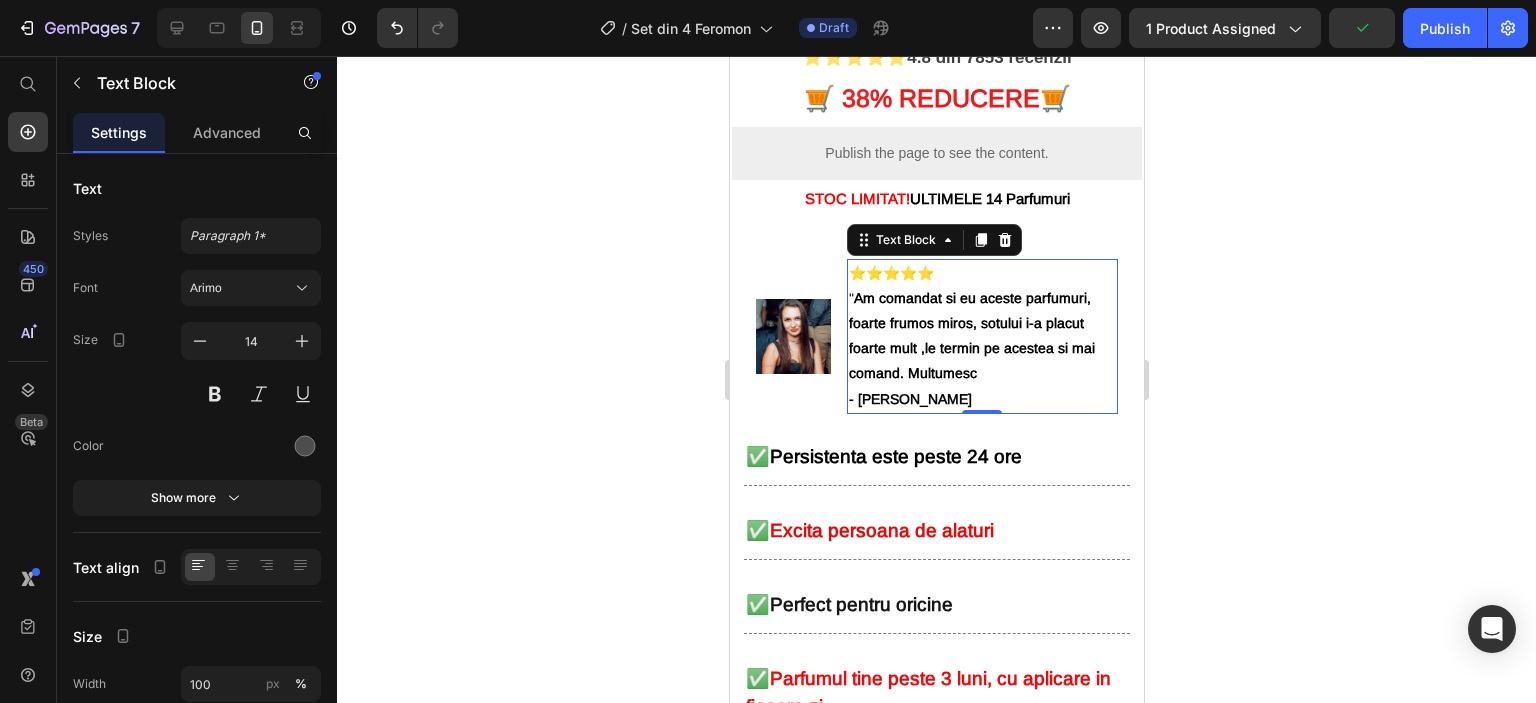 click on "- [PERSON_NAME]" at bounding box center (909, 399) 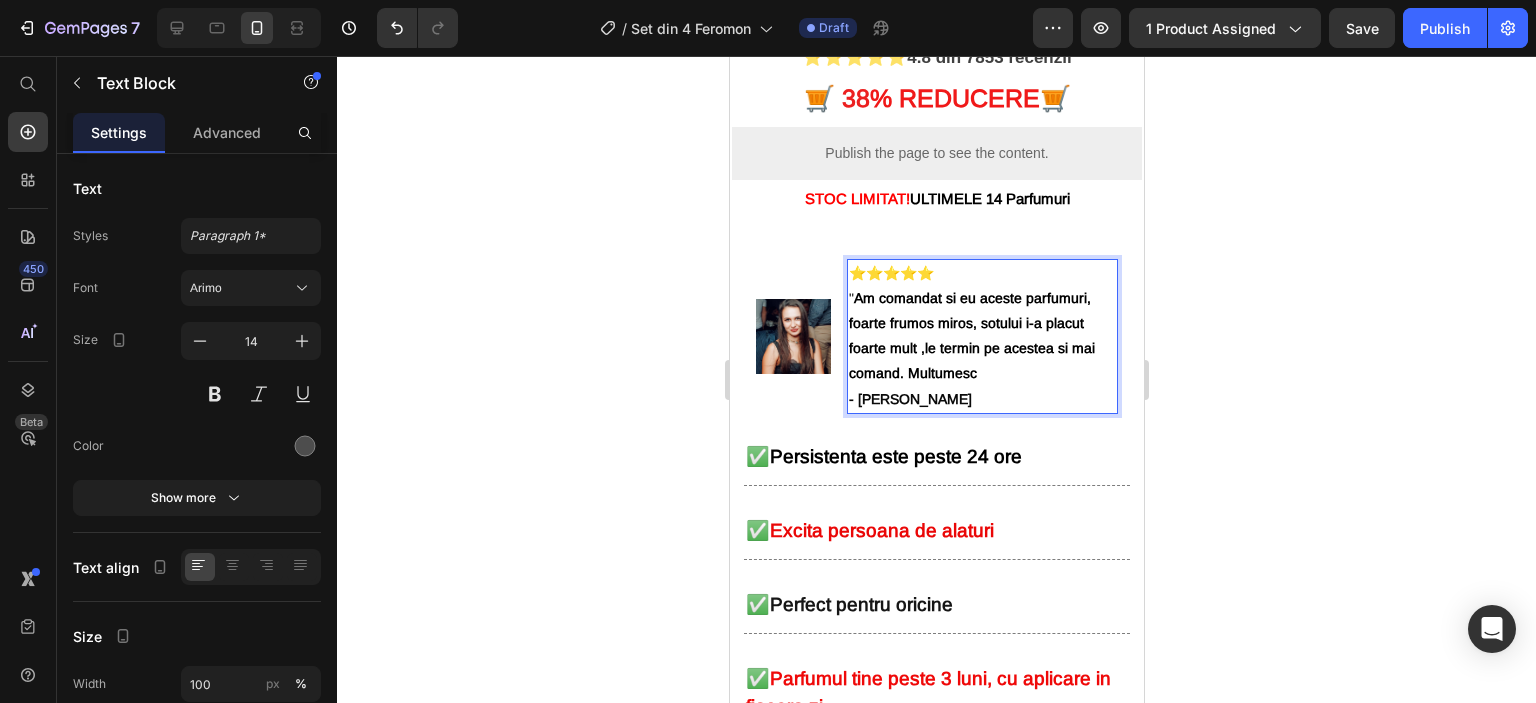 click on "⭐⭐⭐⭐⭐ " Am comandat si eu aceste parfumuri, foarte frumos miros, sotului i-a placut foarte mult ,le termin pe acestea si mai comand. Multumesc  - [PERSON_NAME]" at bounding box center [981, 336] 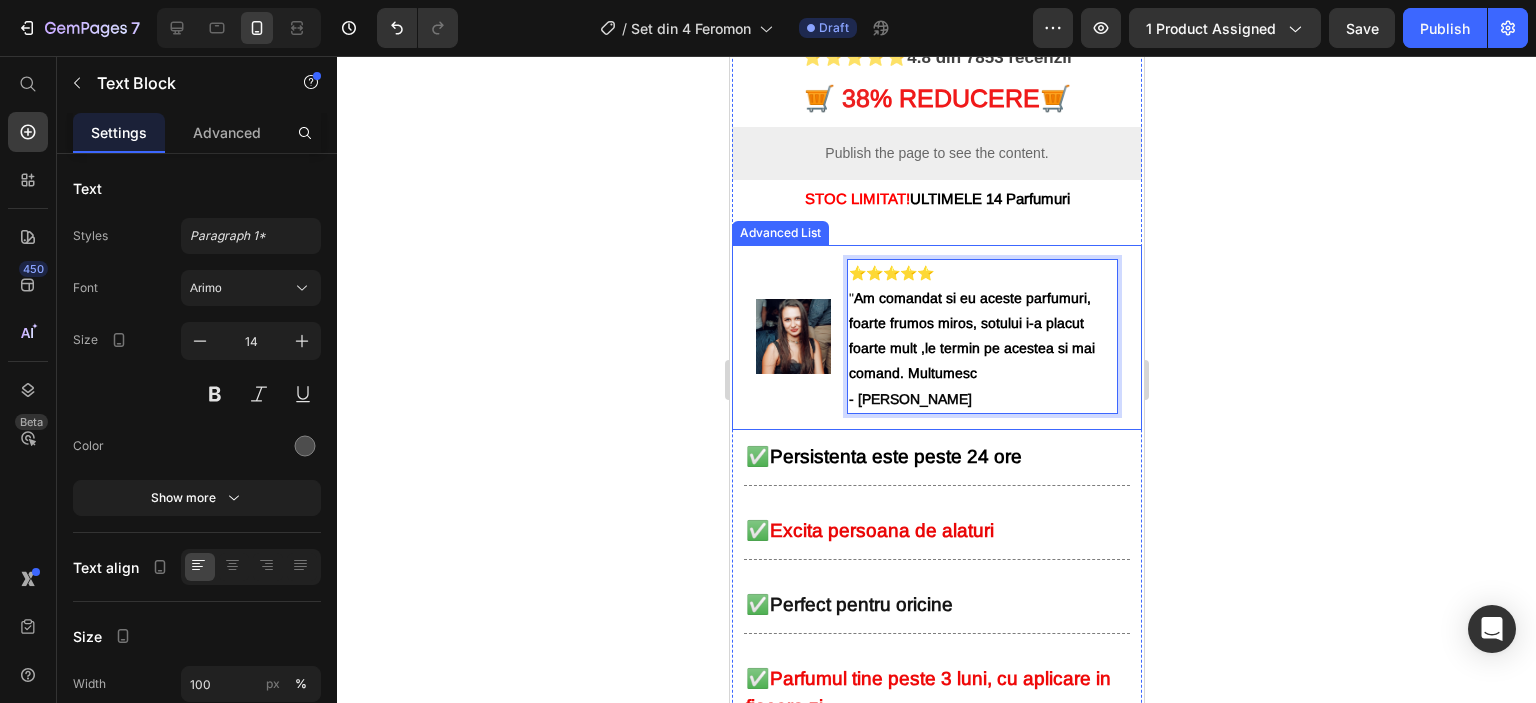 click 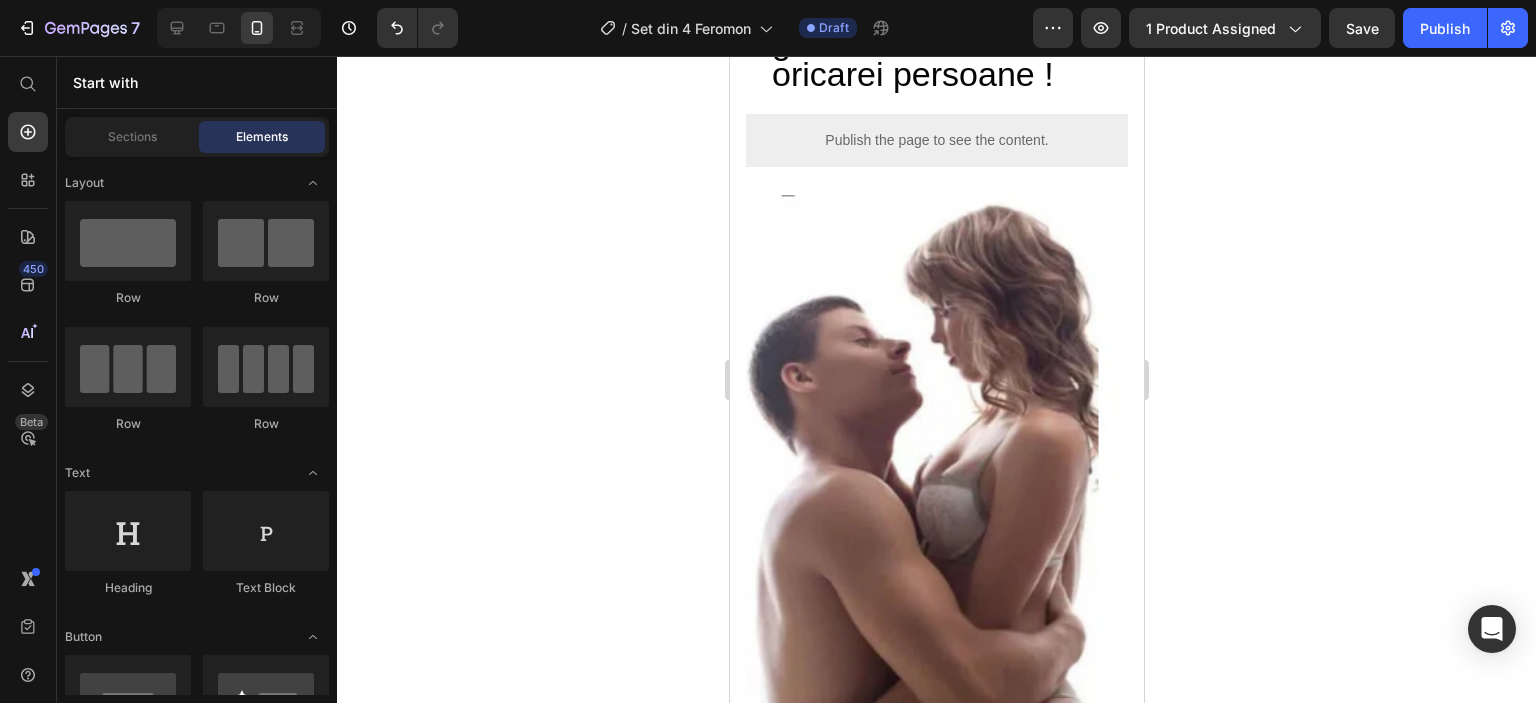 scroll, scrollTop: 2600, scrollLeft: 0, axis: vertical 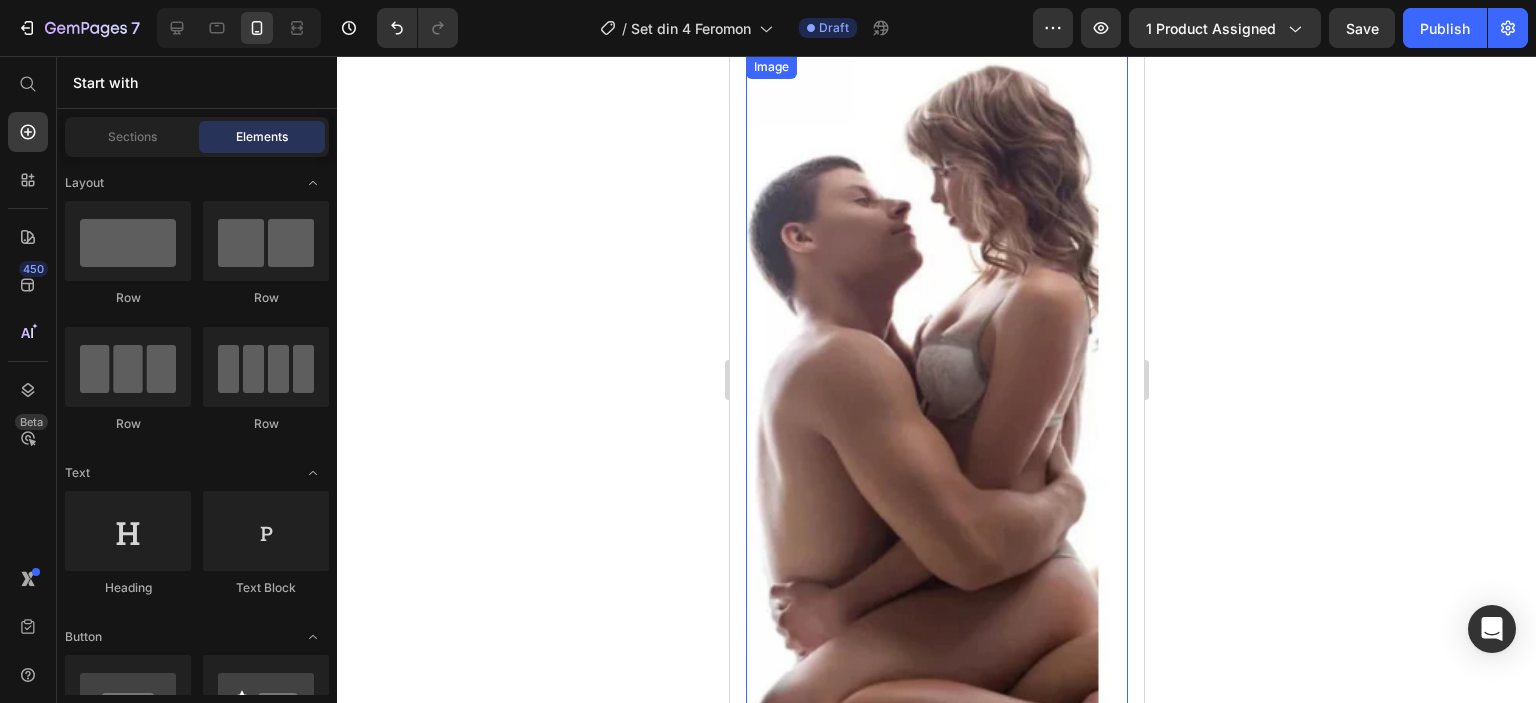 click at bounding box center (936, 400) 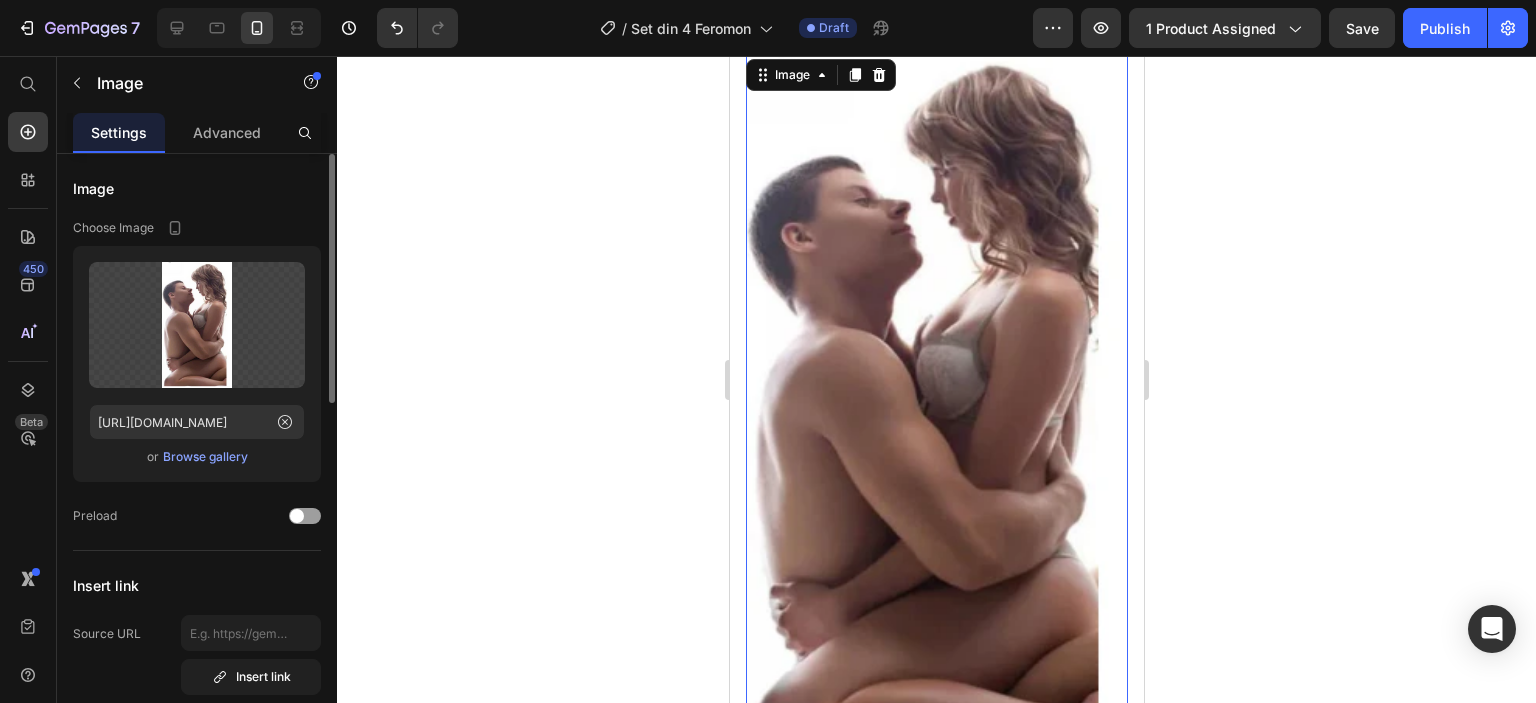 click on "Browse gallery" at bounding box center (205, 457) 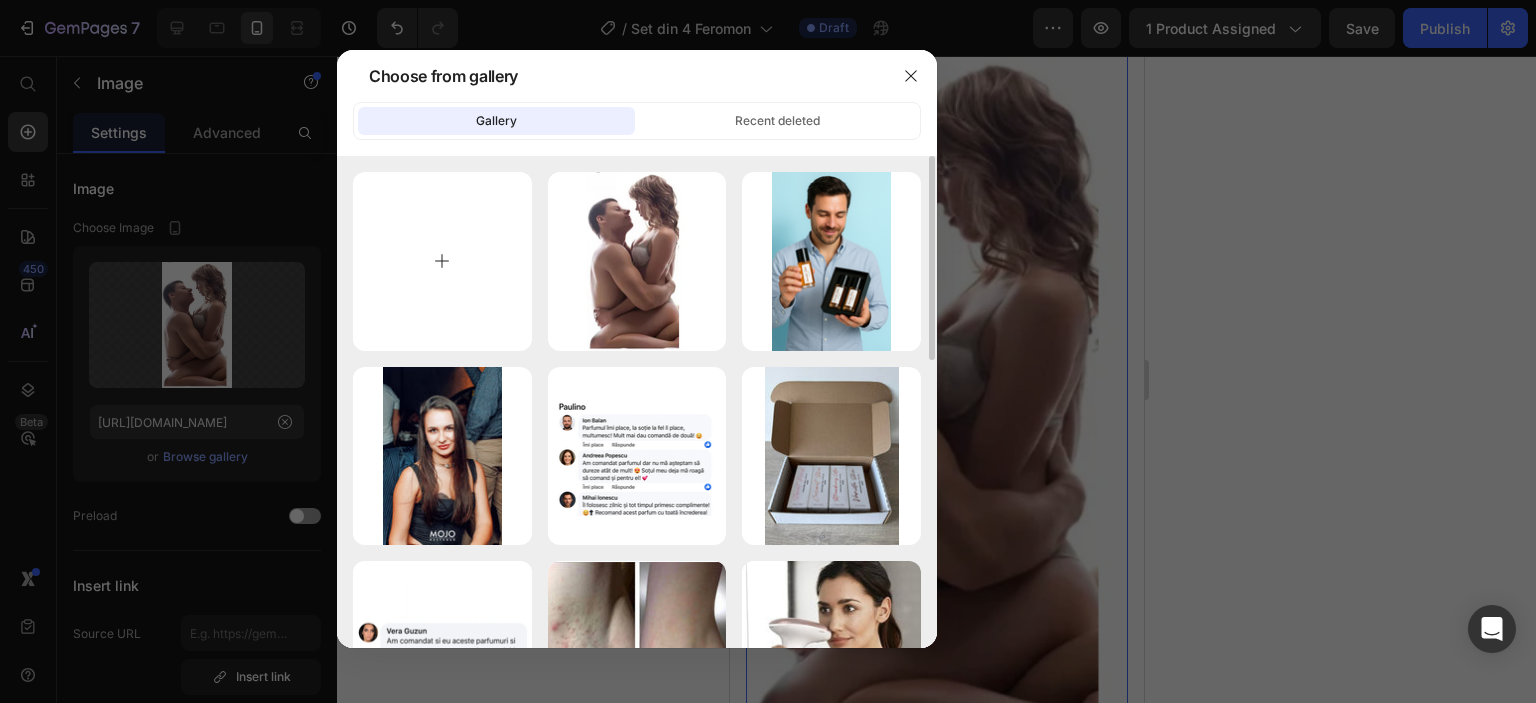click at bounding box center [442, 261] 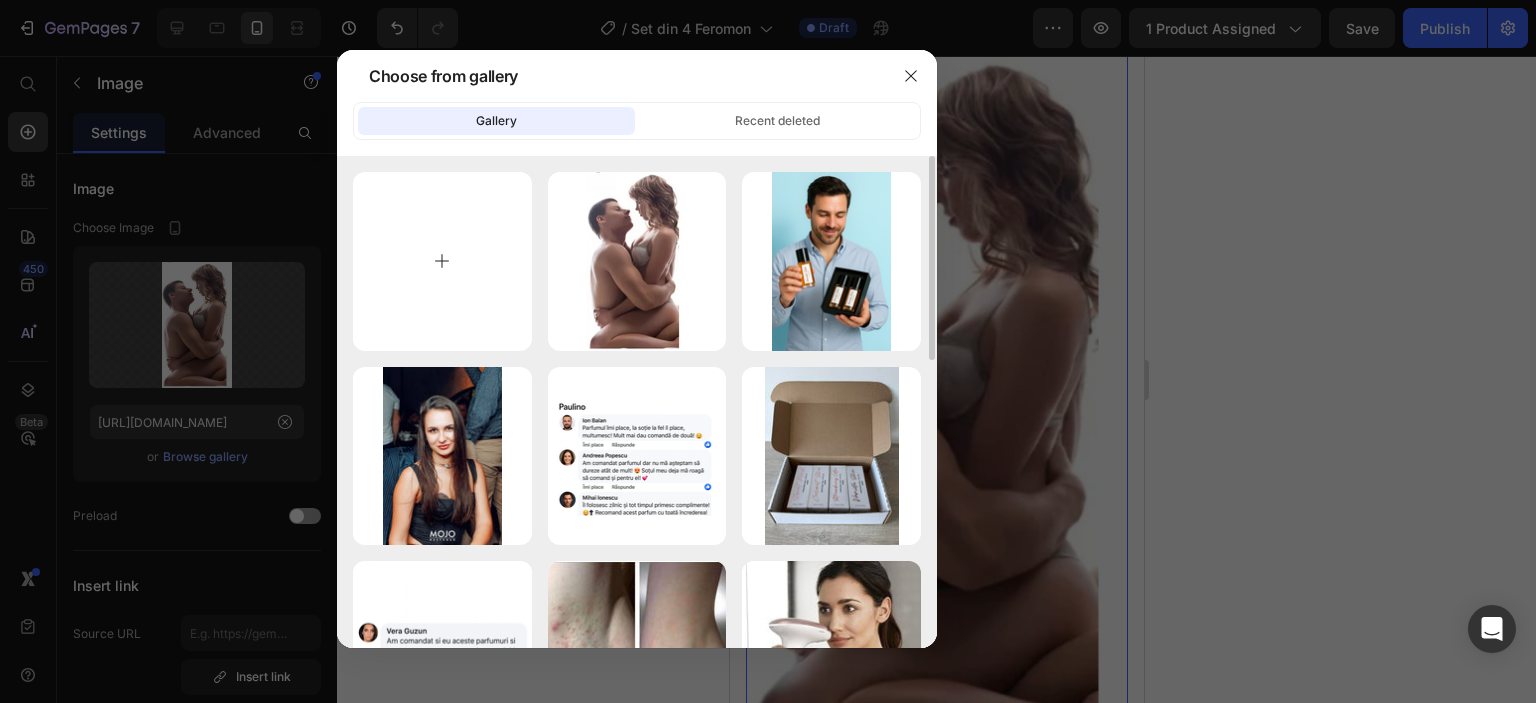 type on "C:\fakepath\4b1dcc58-ccdb-49a6-ae89-86825dabfb71.png" 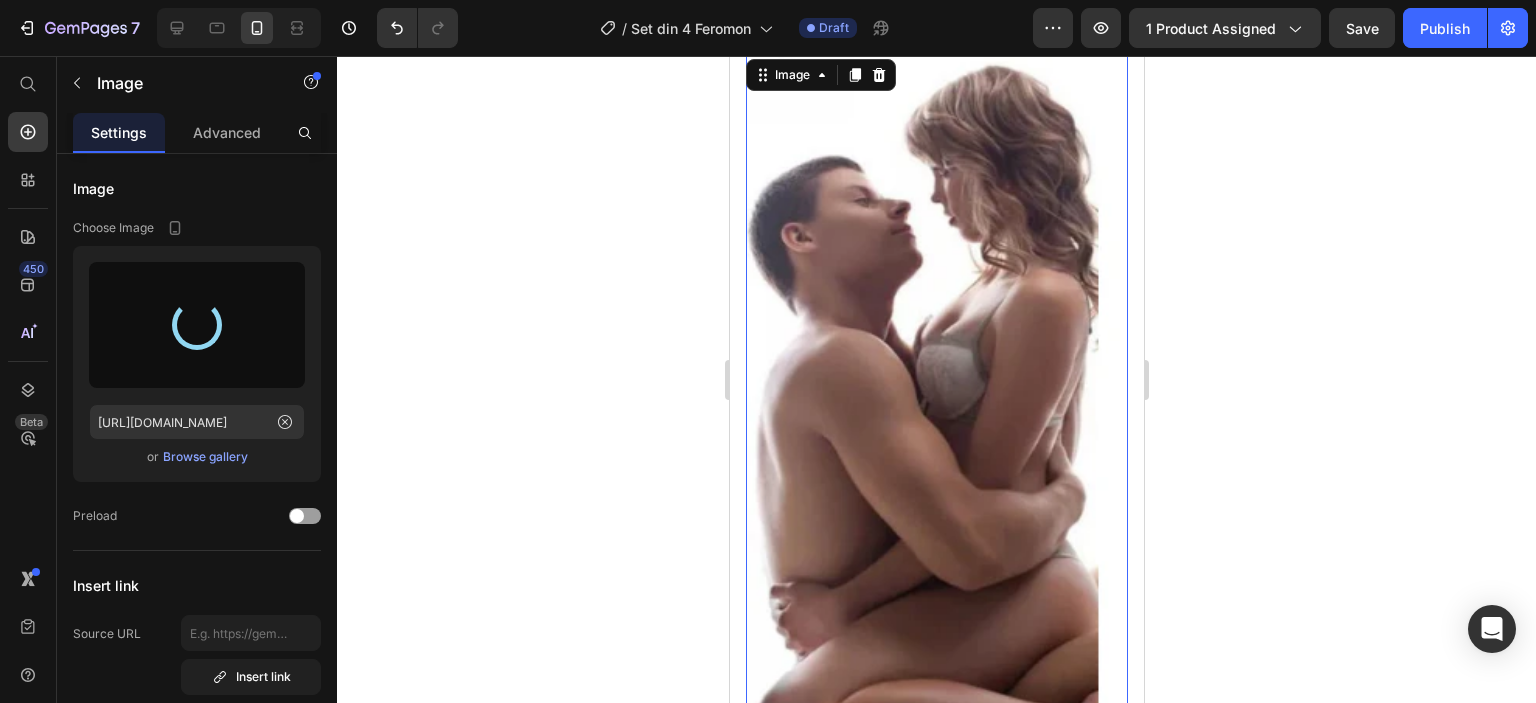 type on "[URL][DOMAIN_NAME]" 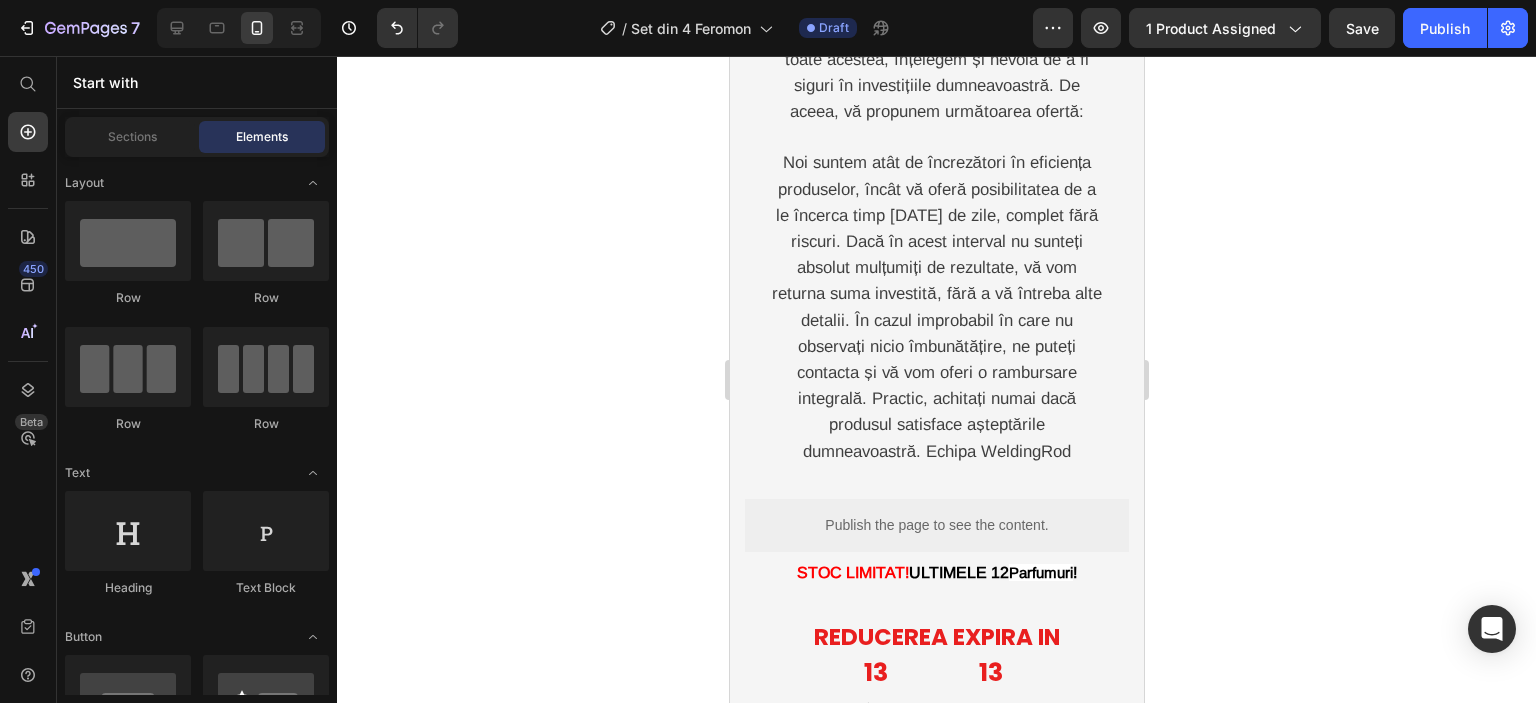 scroll, scrollTop: 4634, scrollLeft: 0, axis: vertical 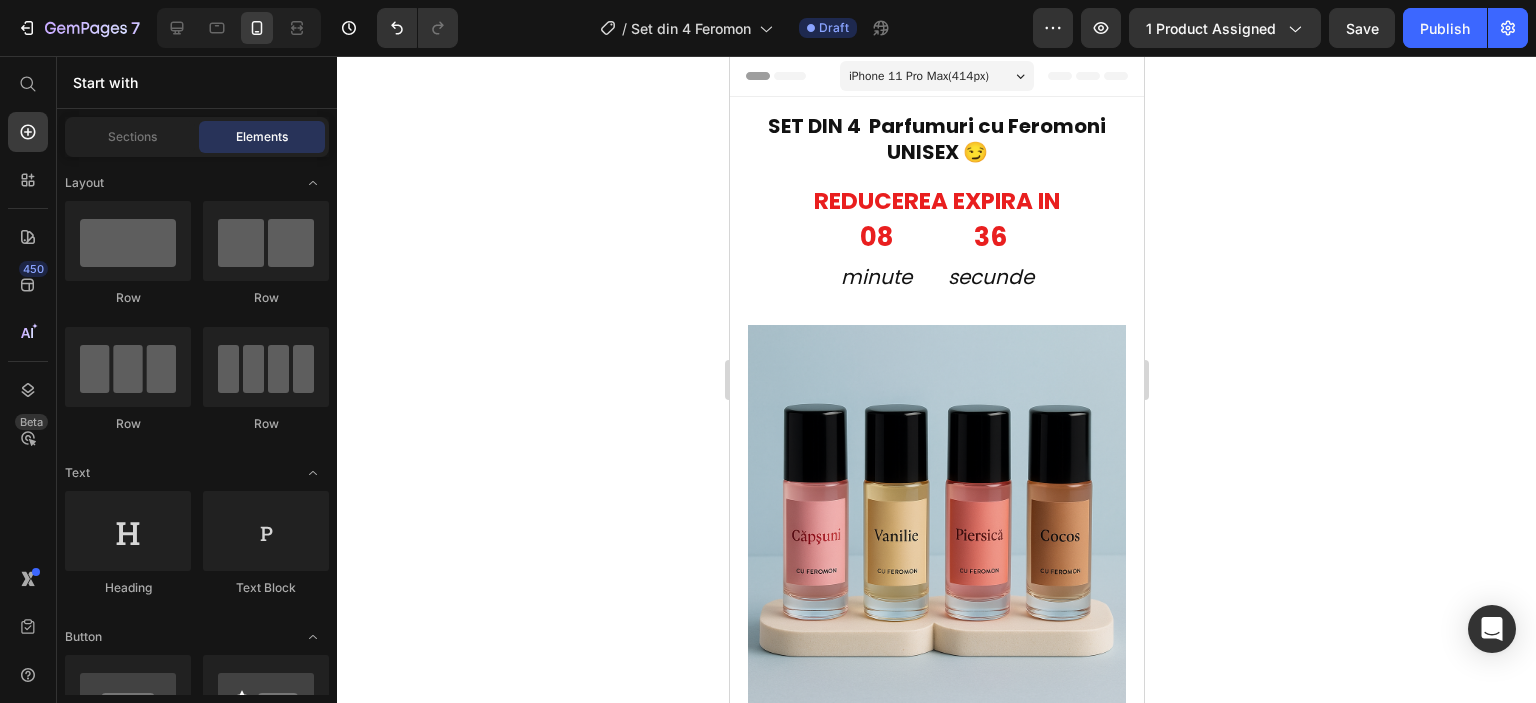drag, startPoint x: 1133, startPoint y: 503, endPoint x: 2181, endPoint y: 83, distance: 1129.028 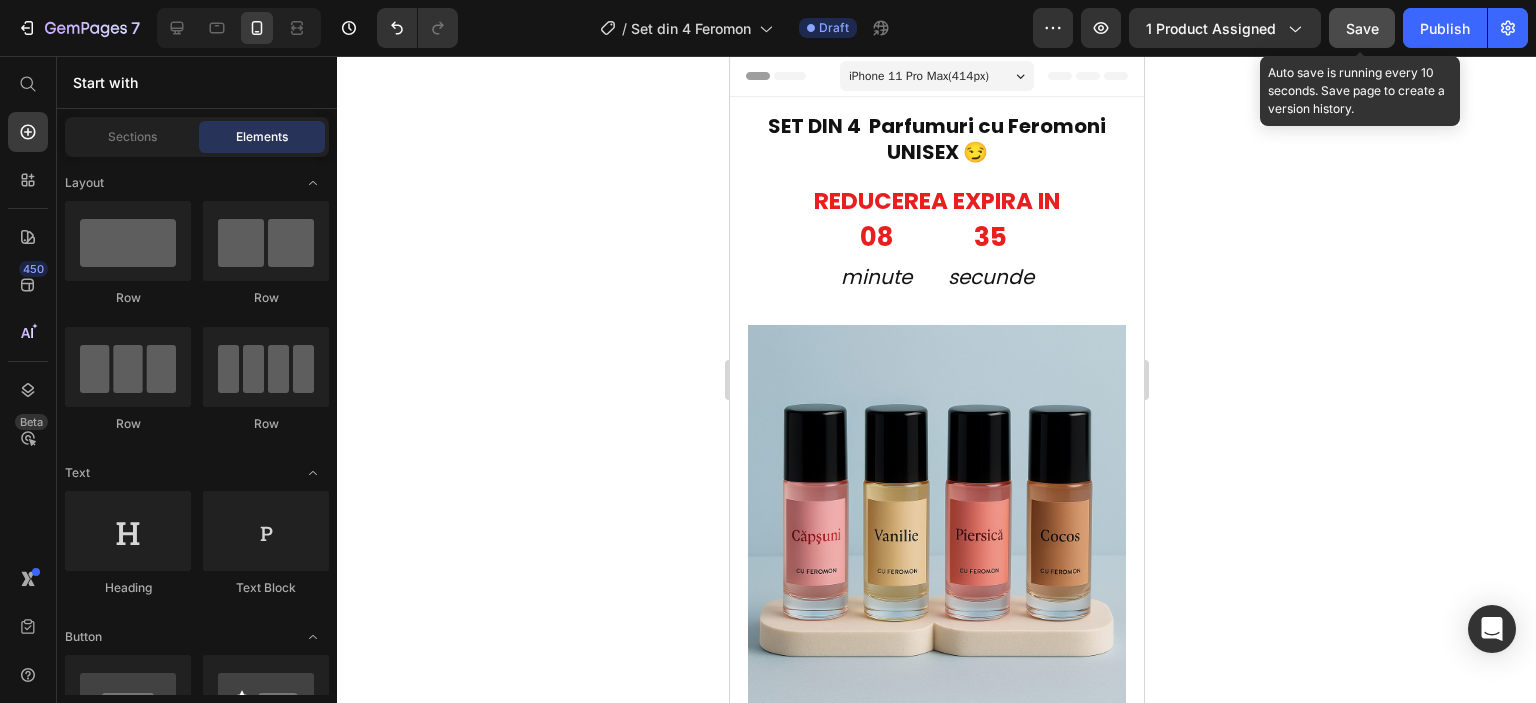 click on "Save" 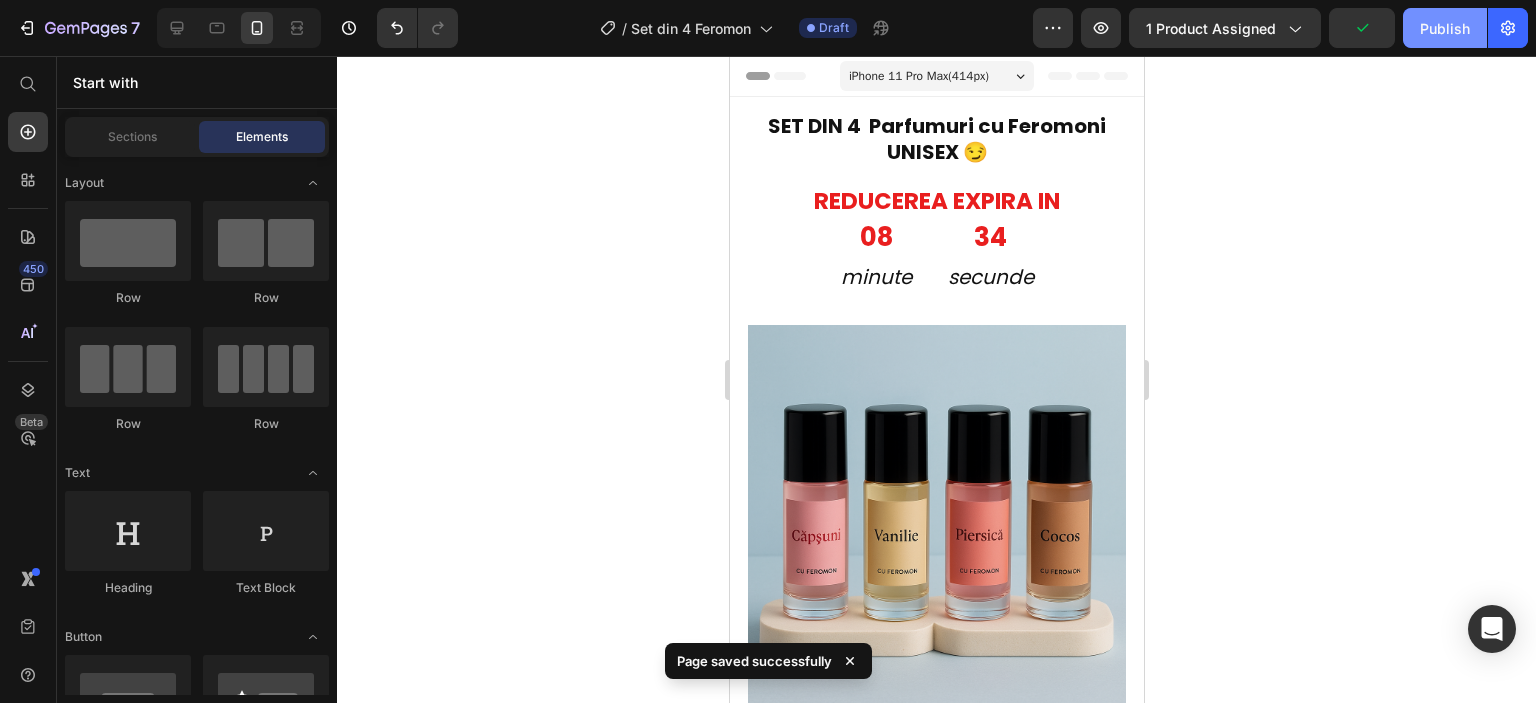 click on "Publish" at bounding box center [1445, 28] 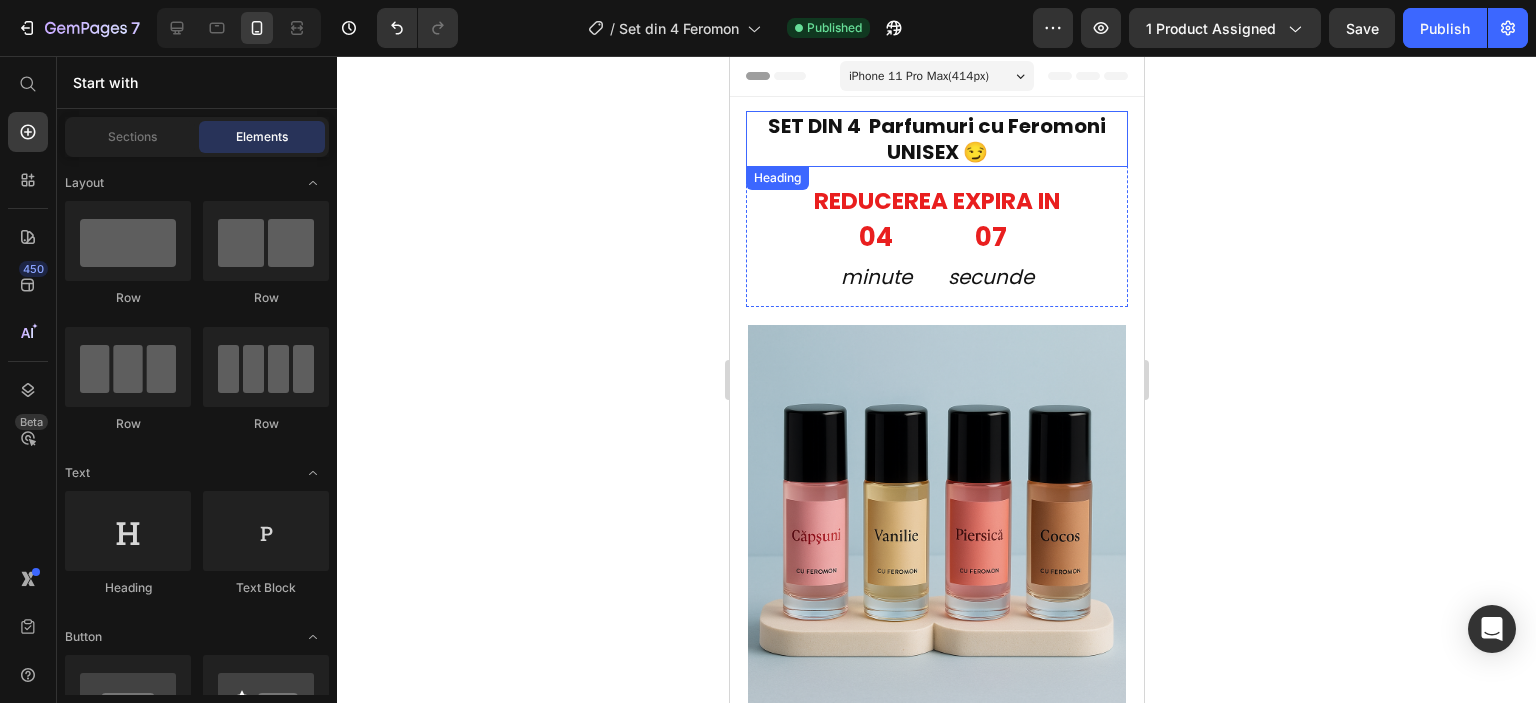 click on "SET DIN 4  Parfumuri cu Feromoni UNISEX 😏" at bounding box center [936, 139] 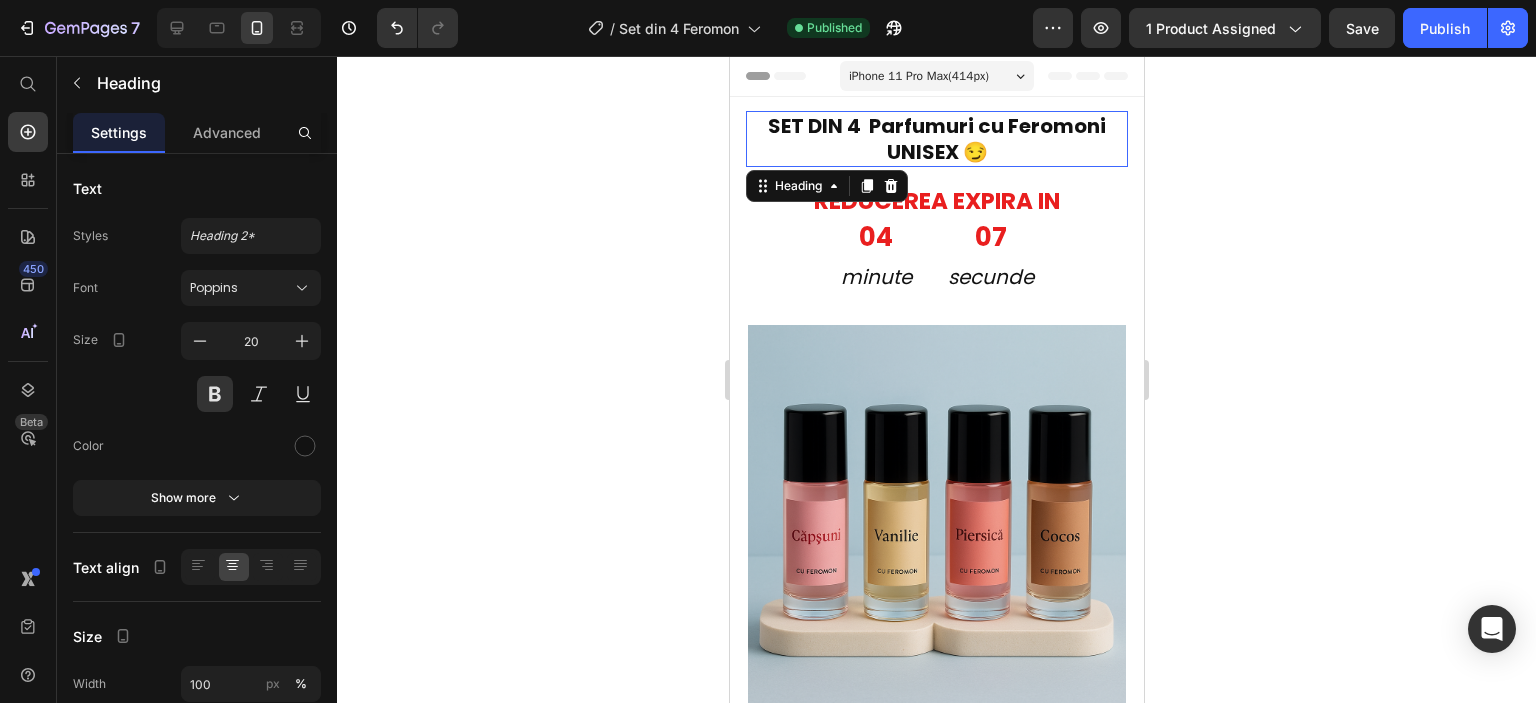 click 